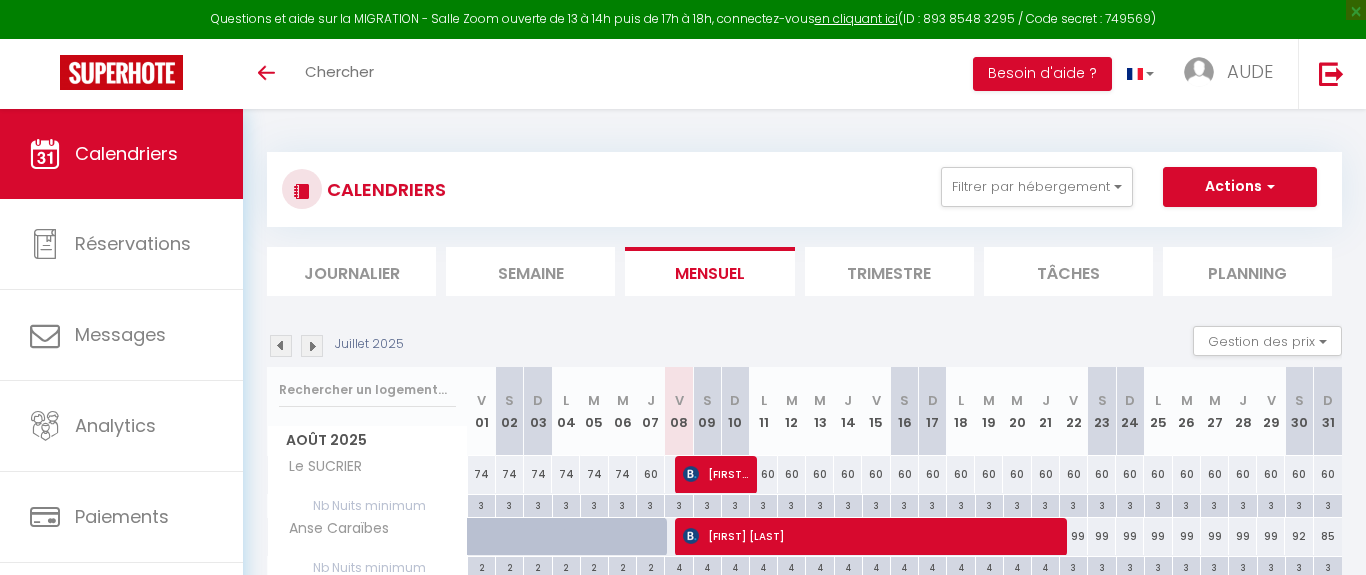 select 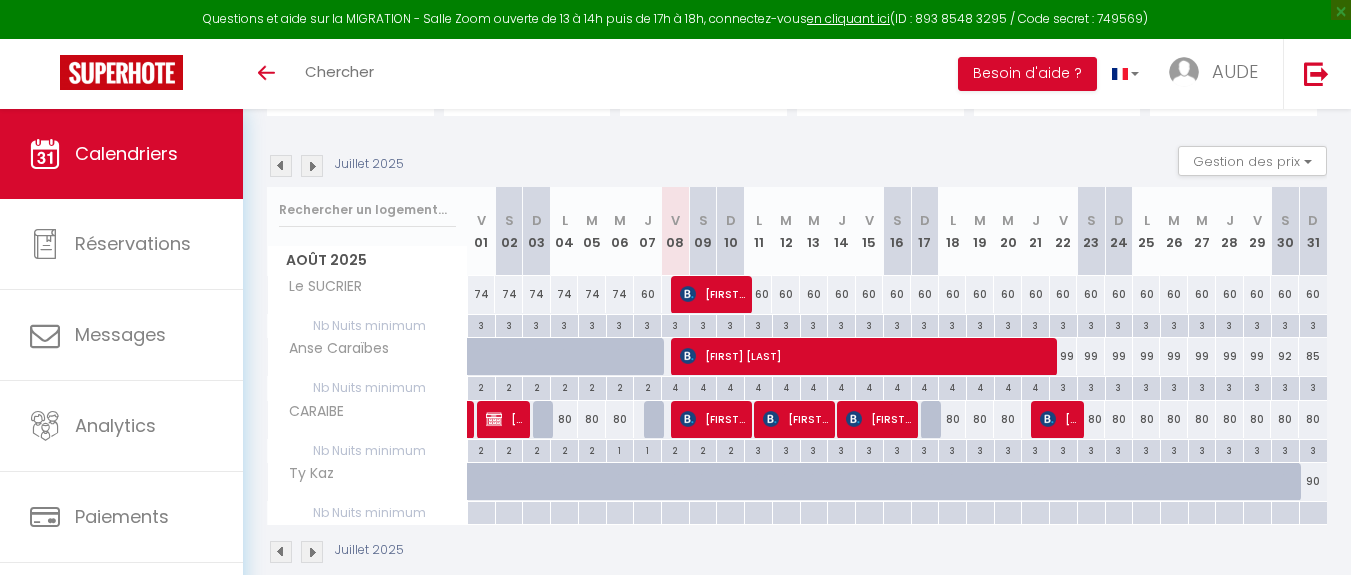 scroll, scrollTop: 180, scrollLeft: 0, axis: vertical 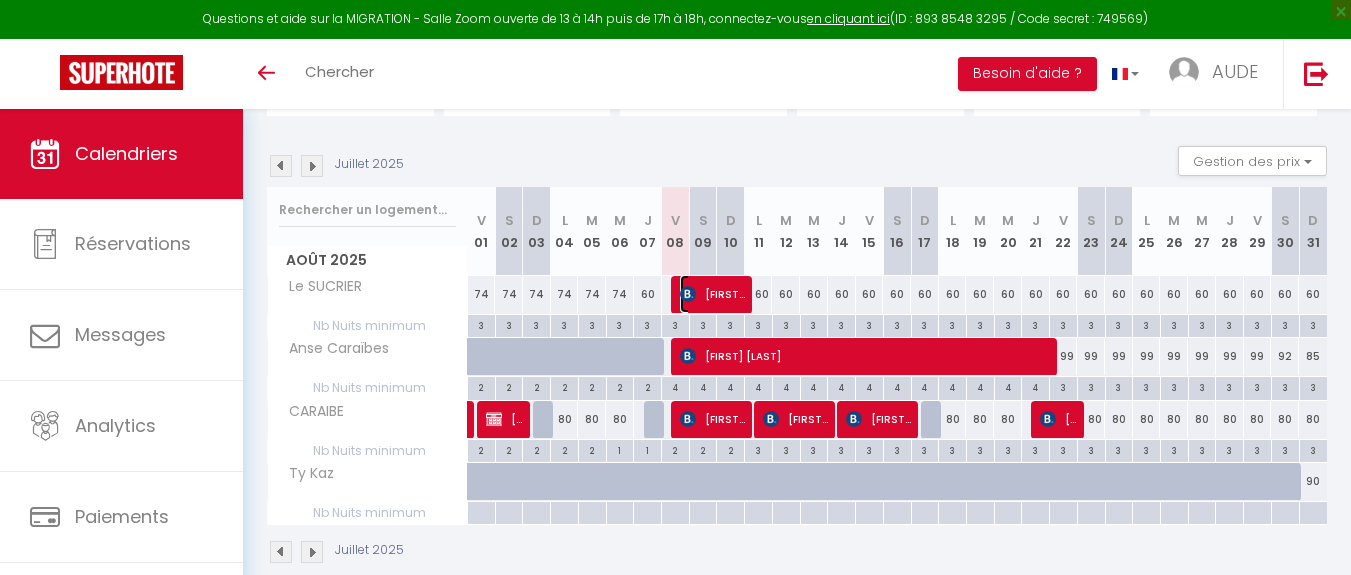 click on "[FIRST] [LAST]" at bounding box center [712, 294] 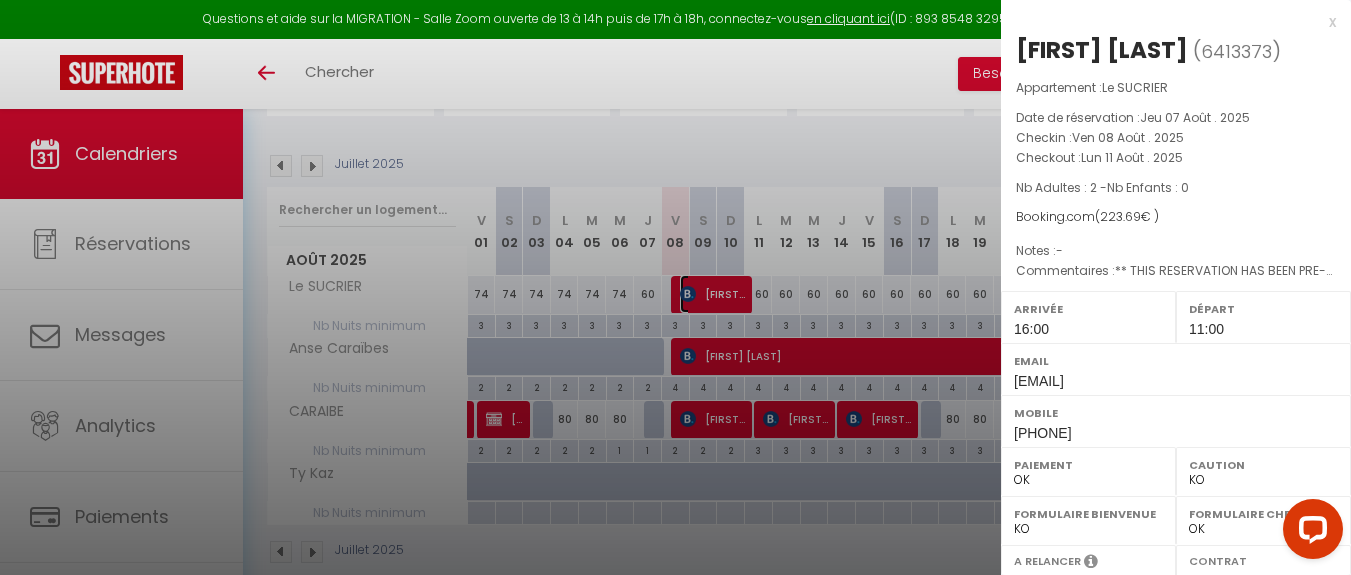 scroll, scrollTop: 0, scrollLeft: 0, axis: both 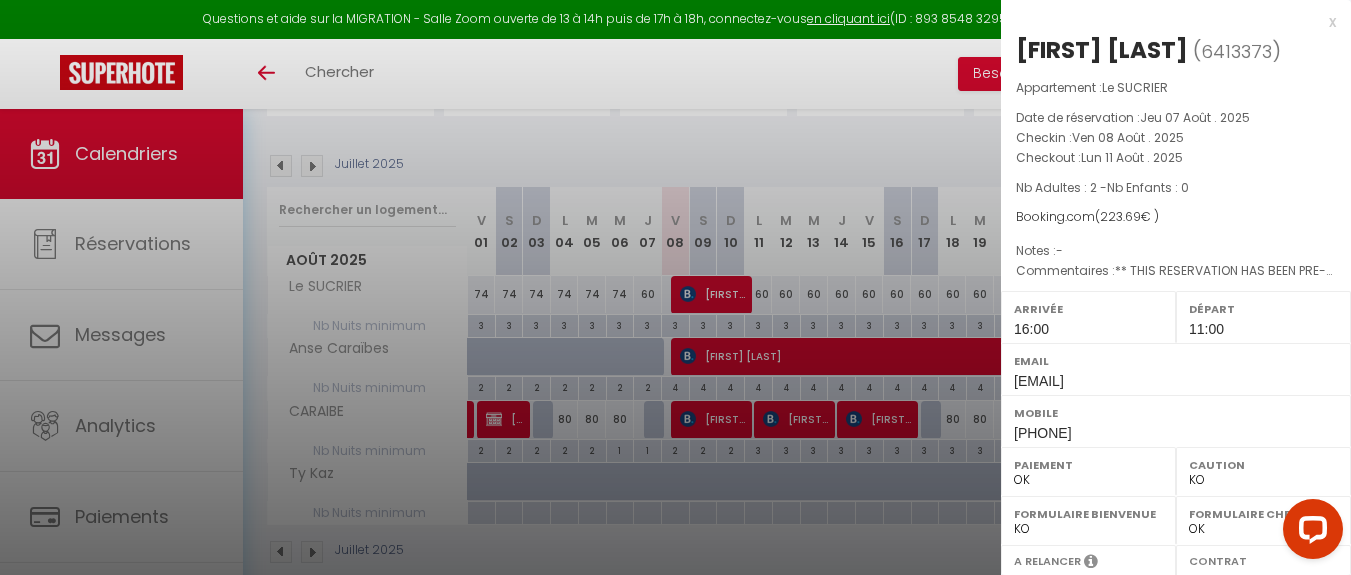 click at bounding box center [675, 287] 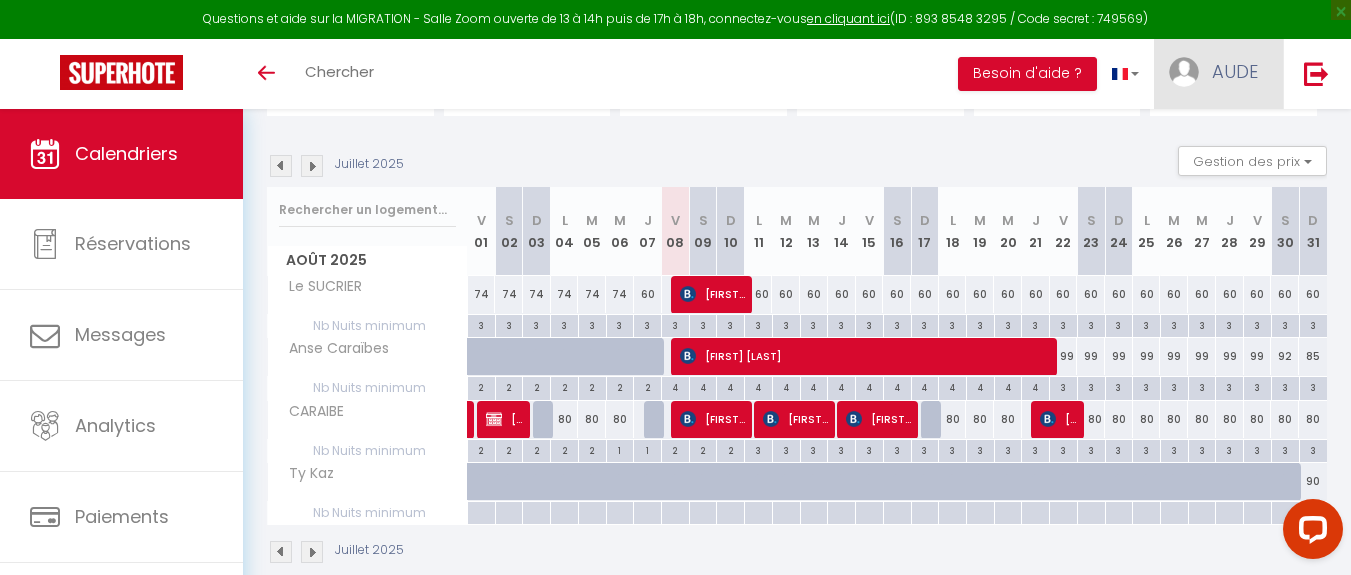 click at bounding box center [1184, 72] 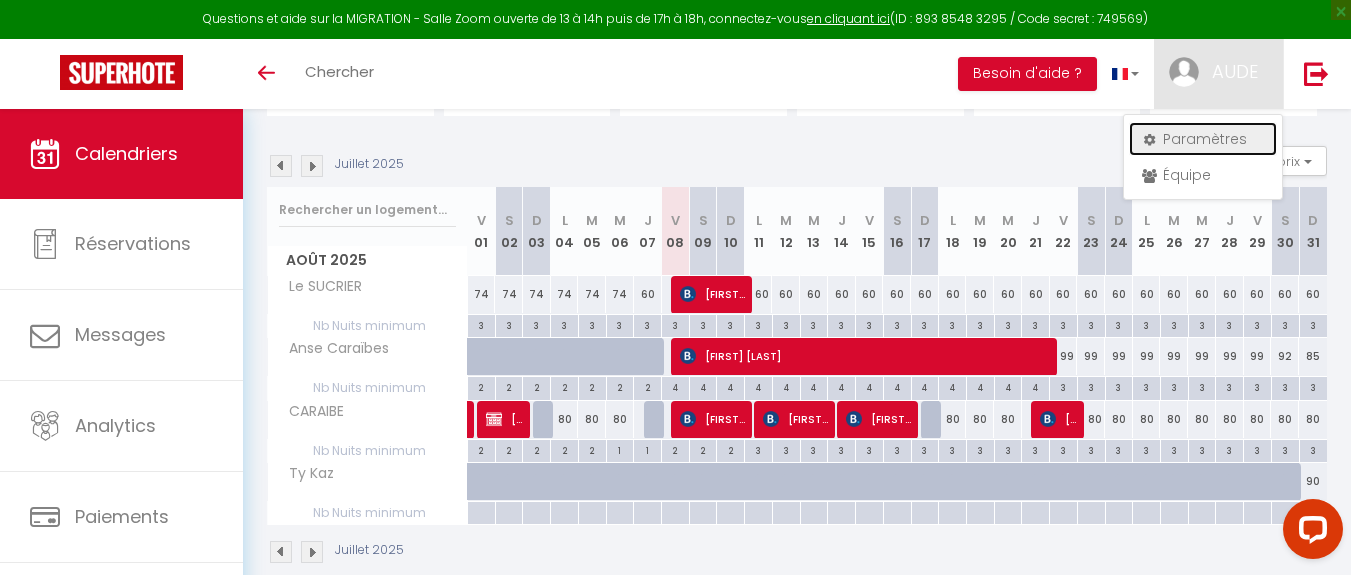 click on "Paramètres" at bounding box center [1203, 139] 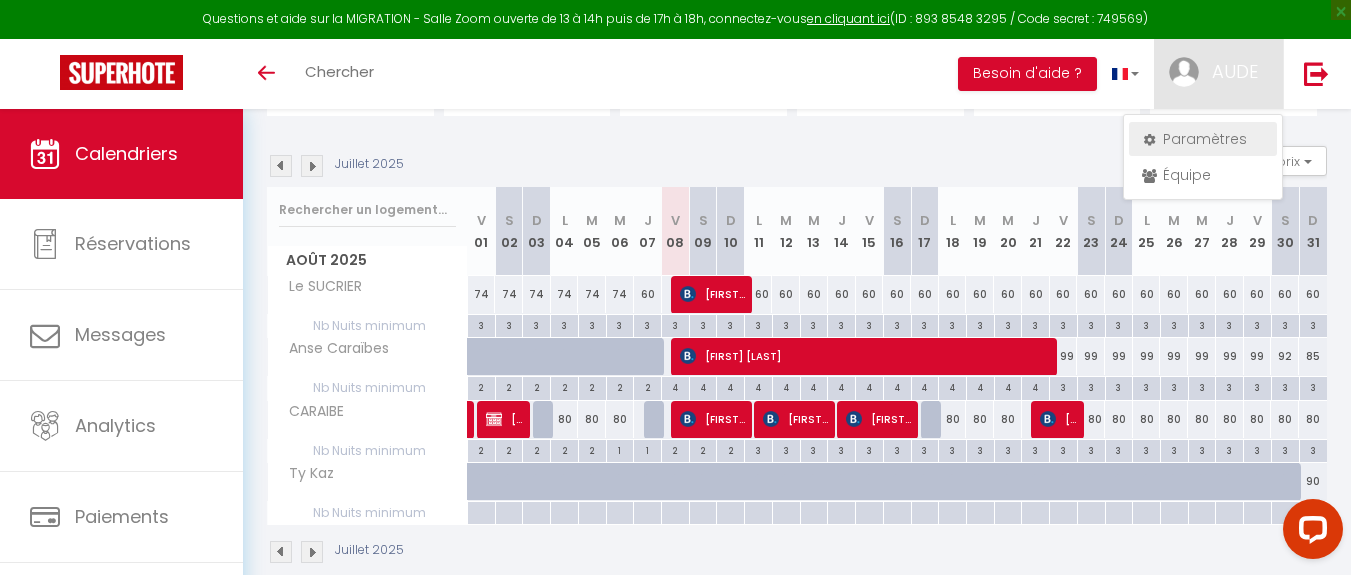 select on "fr" 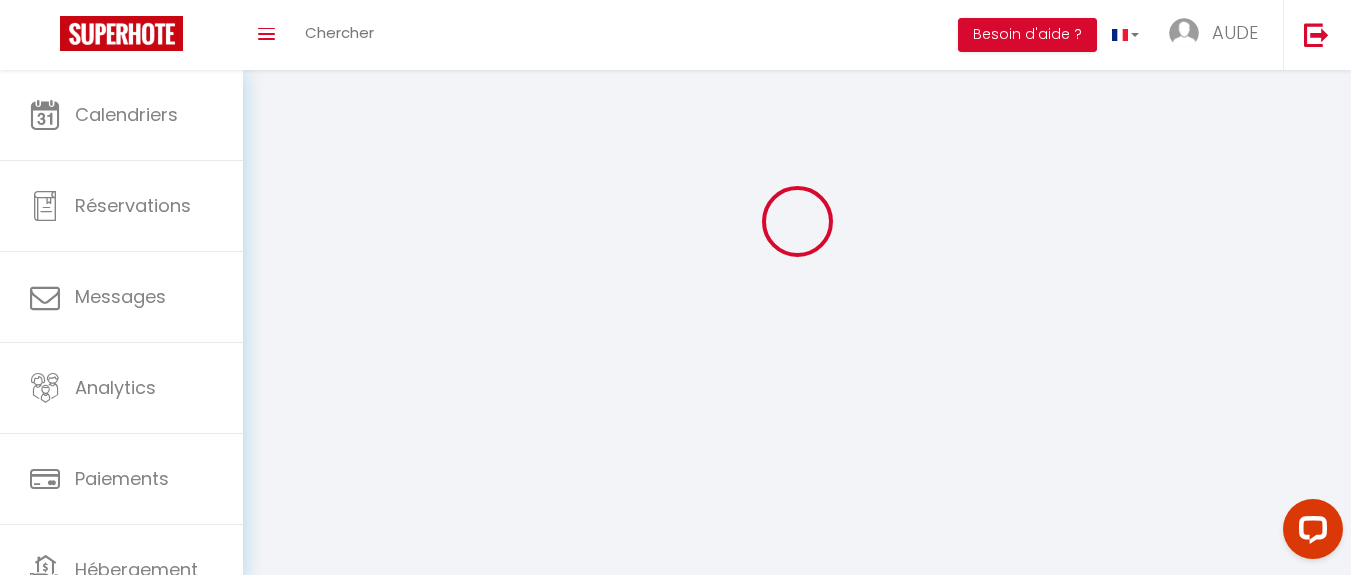 scroll, scrollTop: 70, scrollLeft: 0, axis: vertical 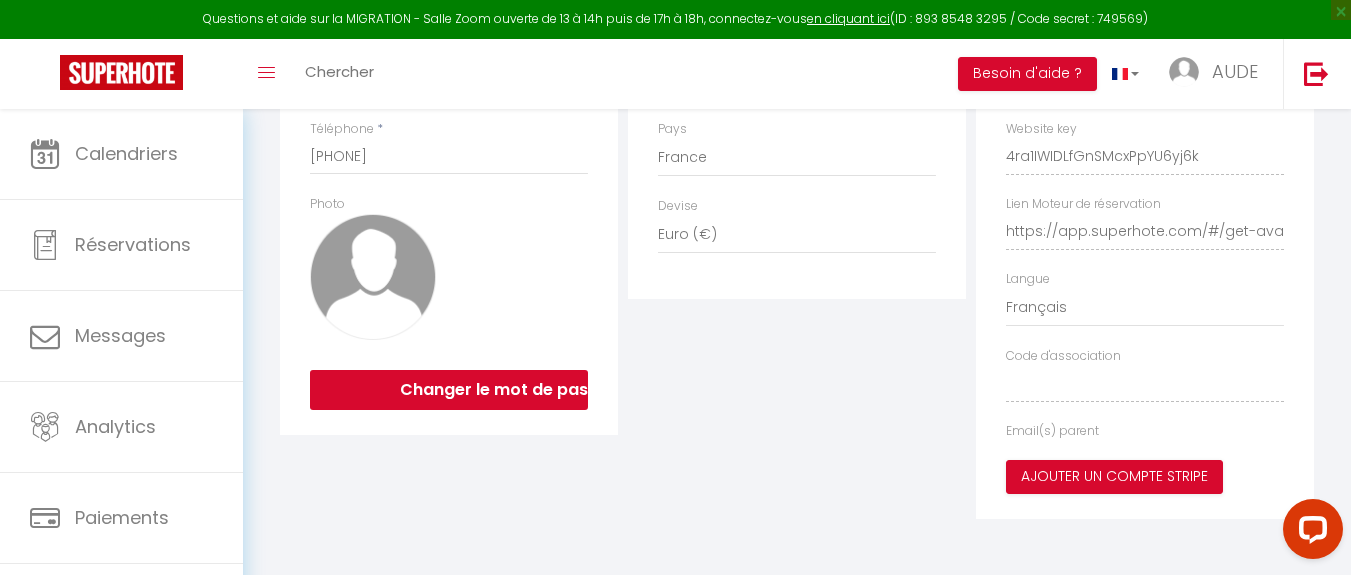 type on "cQZJEsKFWWlKRe4yuY8GUVzDB" 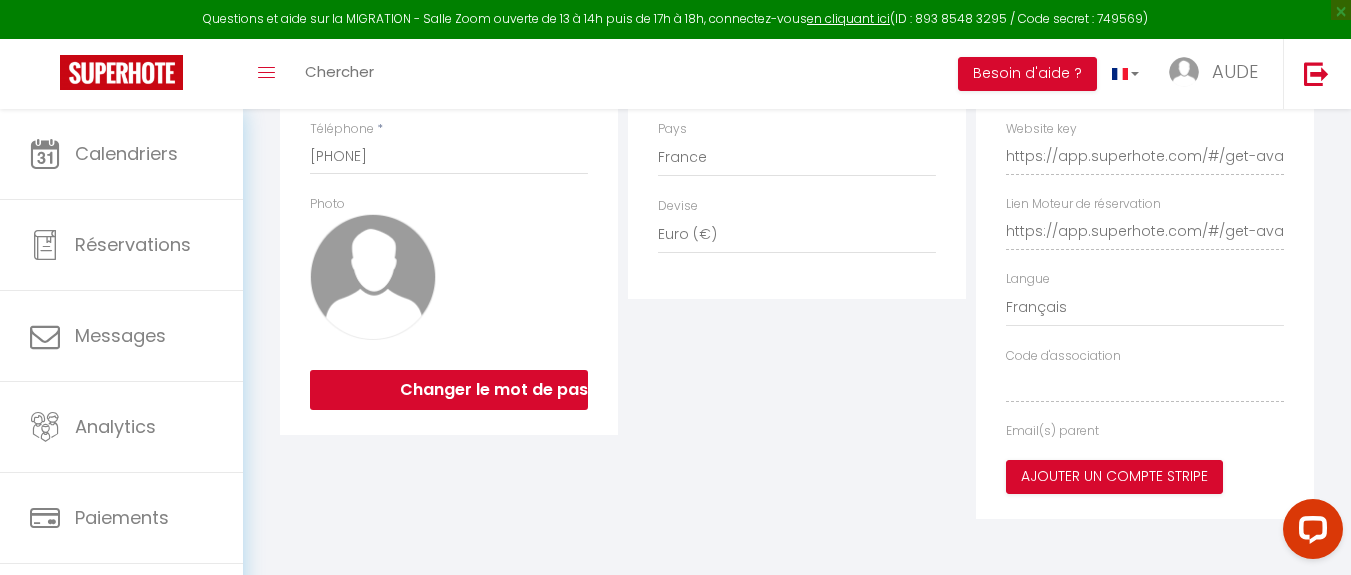 scroll, scrollTop: 376, scrollLeft: 0, axis: vertical 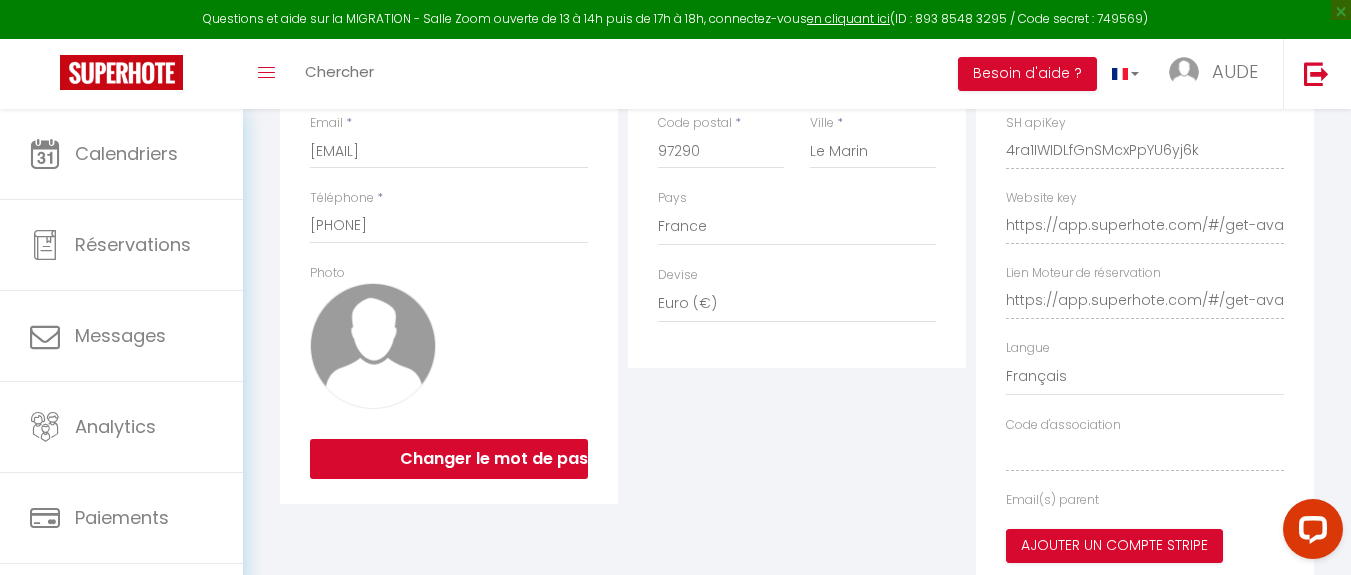 select on "fr" 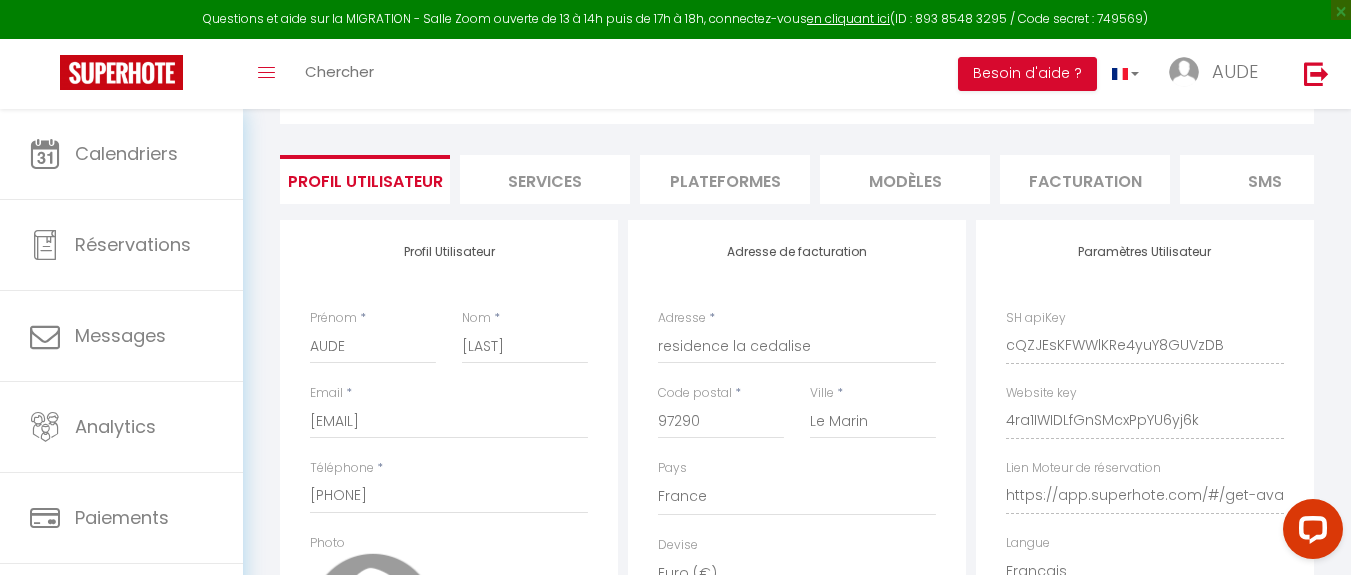 scroll, scrollTop: 60, scrollLeft: 0, axis: vertical 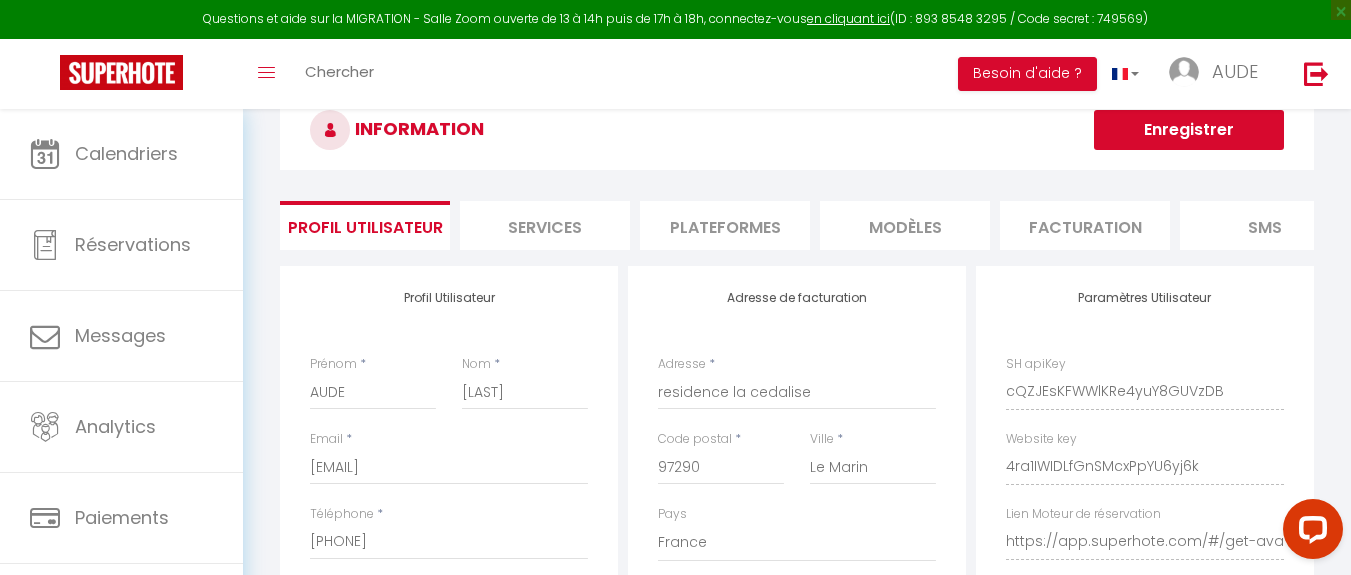 click on "Plateformes" at bounding box center (725, 225) 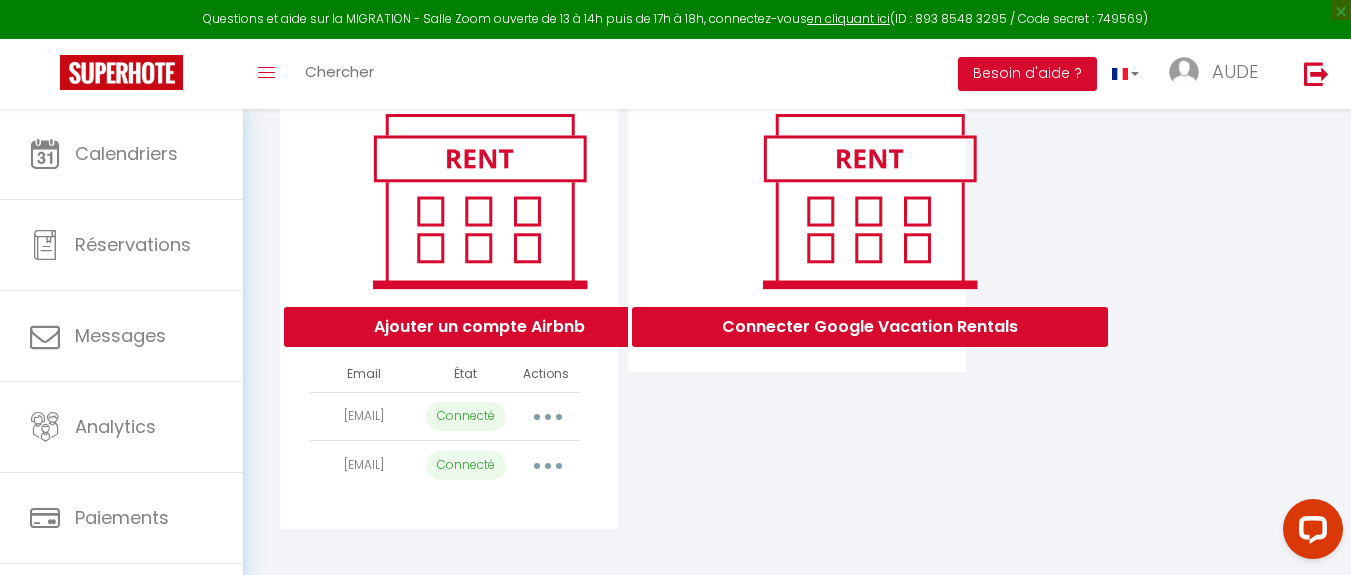 scroll, scrollTop: 283, scrollLeft: 0, axis: vertical 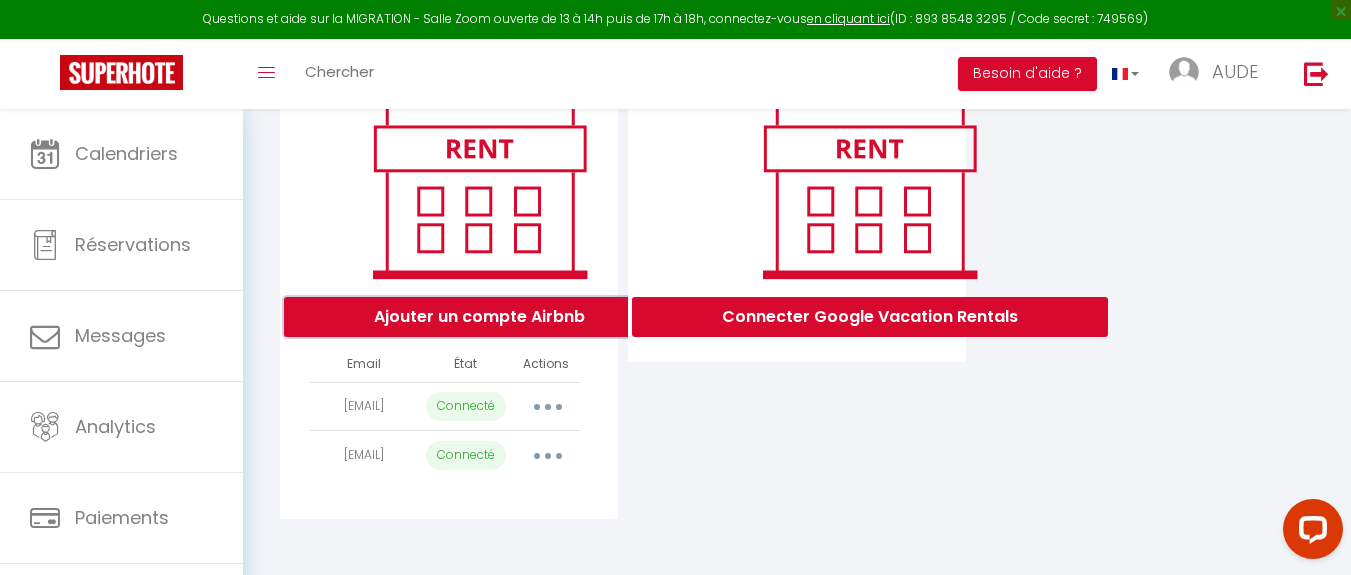 click on "Ajouter un compte Airbnb" at bounding box center (479, 317) 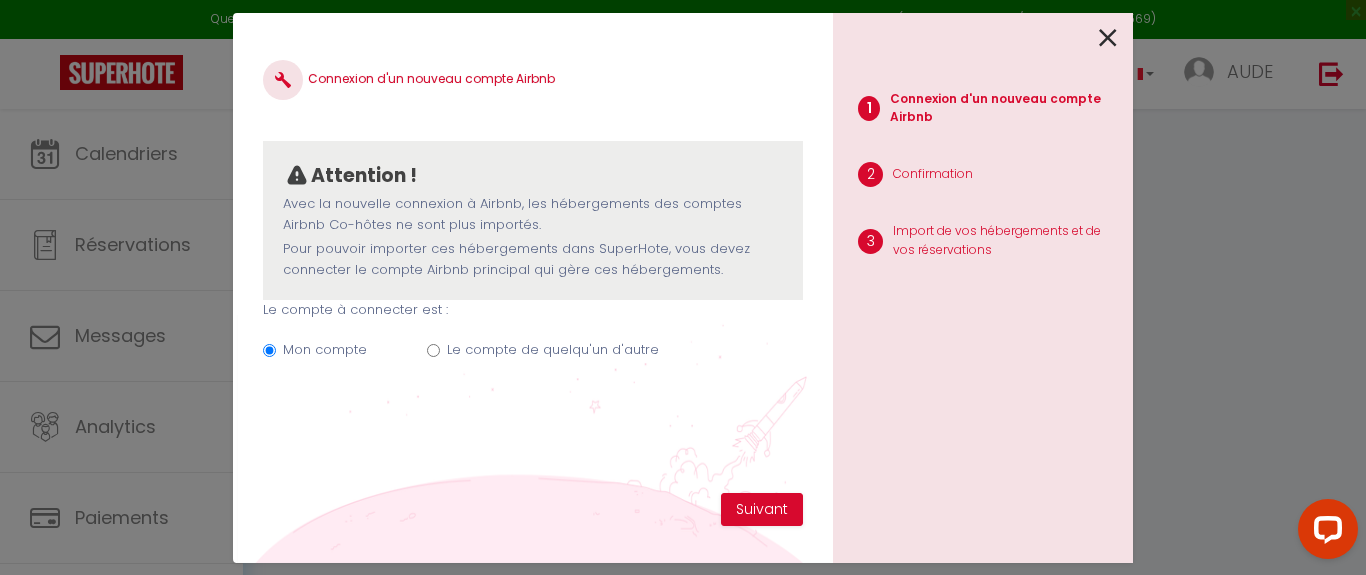 click on "Le compte de quelqu'un d'autre" at bounding box center (553, 350) 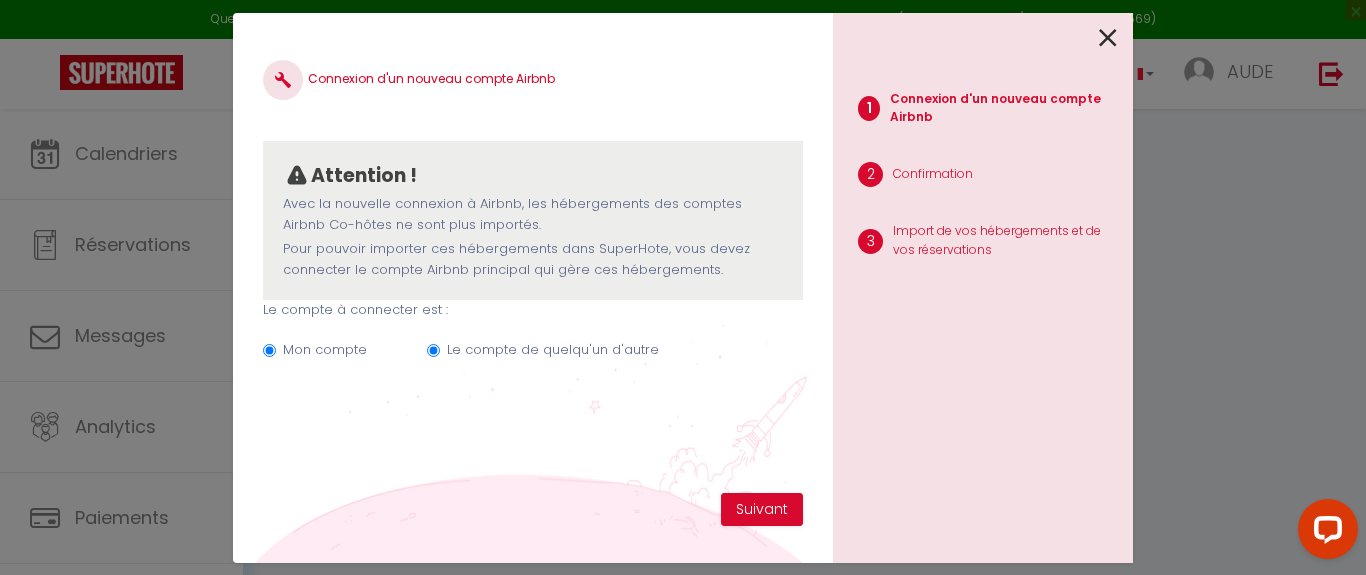 radio on "false" 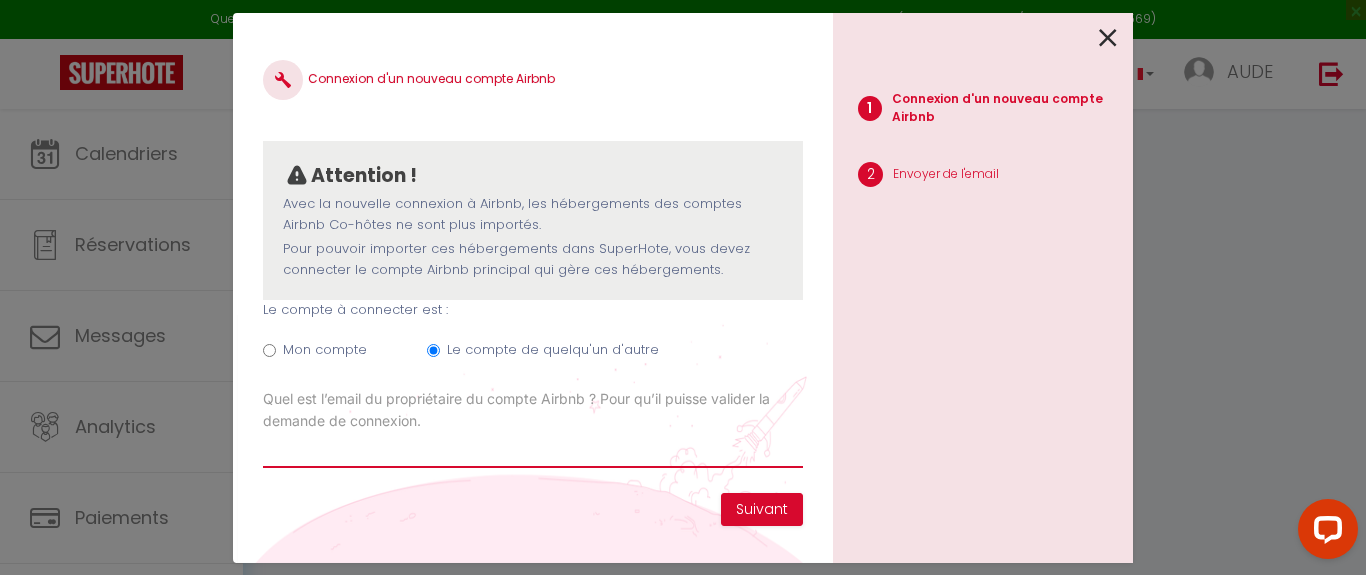 click on "Email connexion Airbnb" at bounding box center [533, 450] 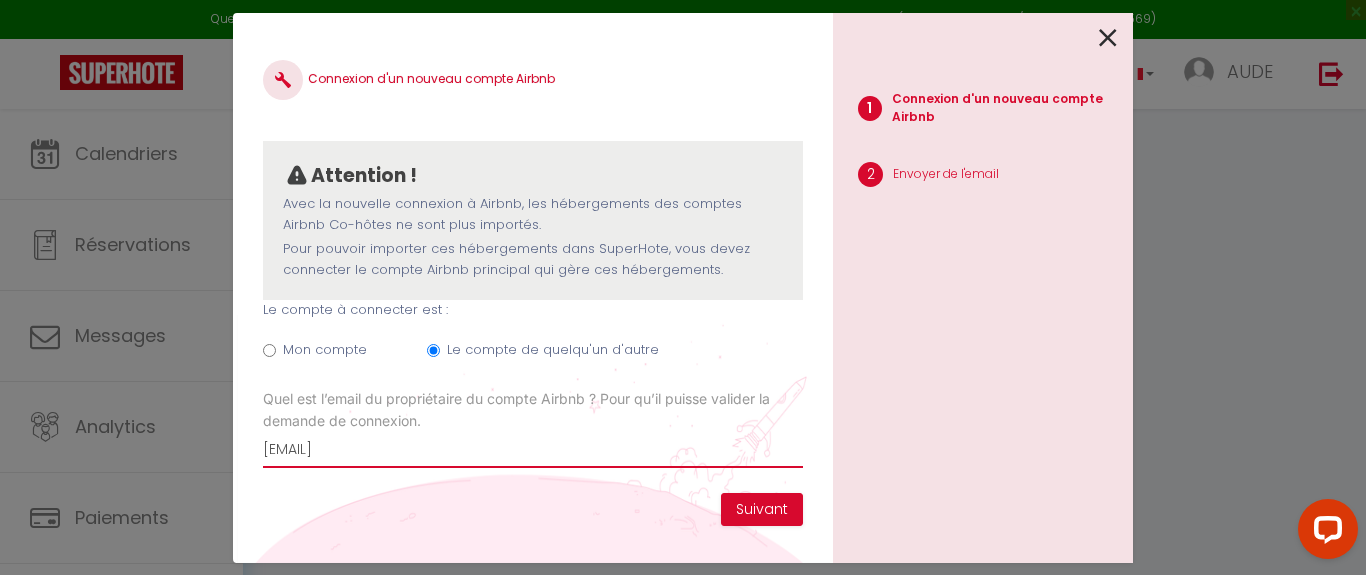 click on "[EMAIL]" at bounding box center [533, 450] 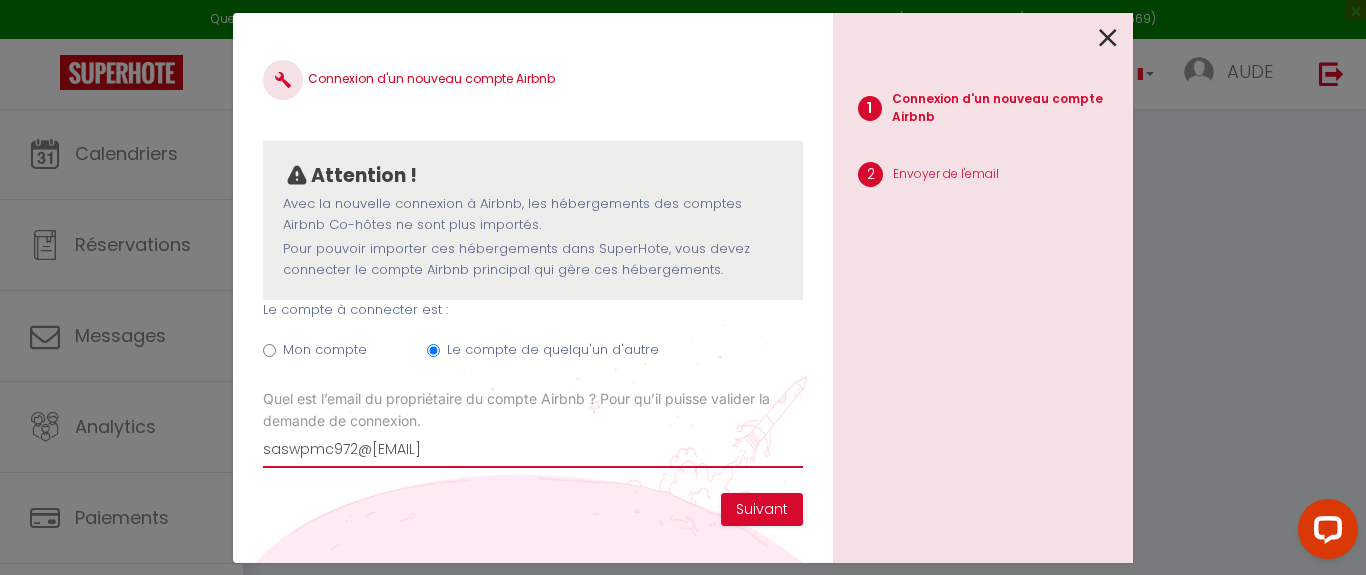 click on "saswpmc972@[EMAIL]" at bounding box center [533, 450] 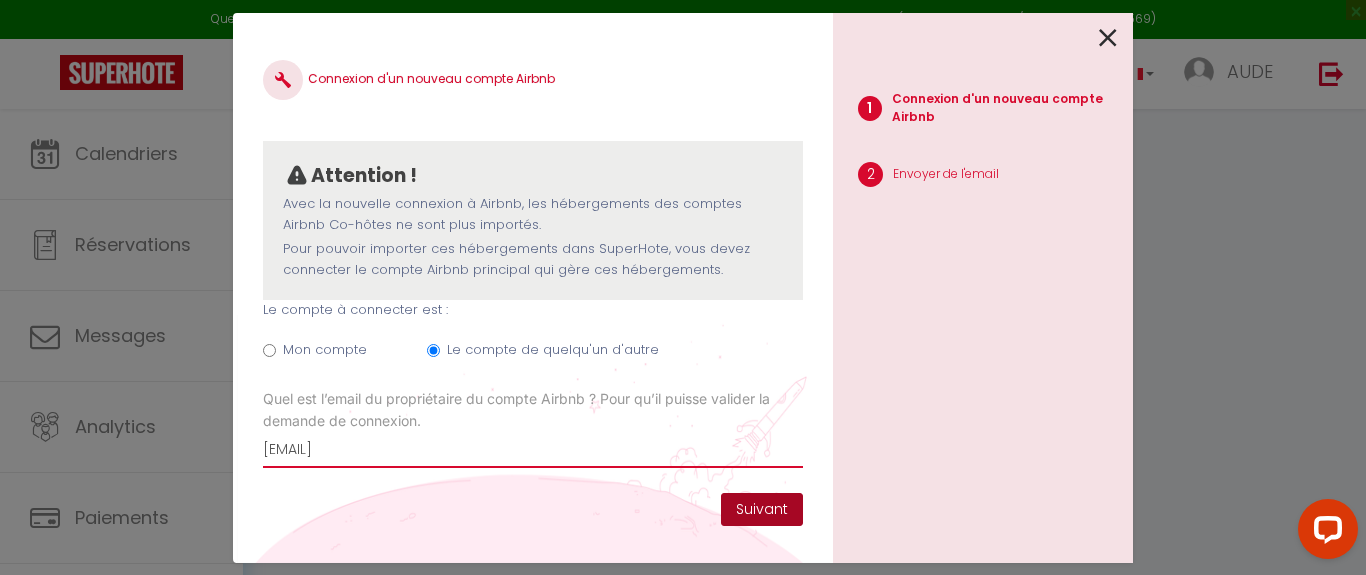 type on "[EMAIL]" 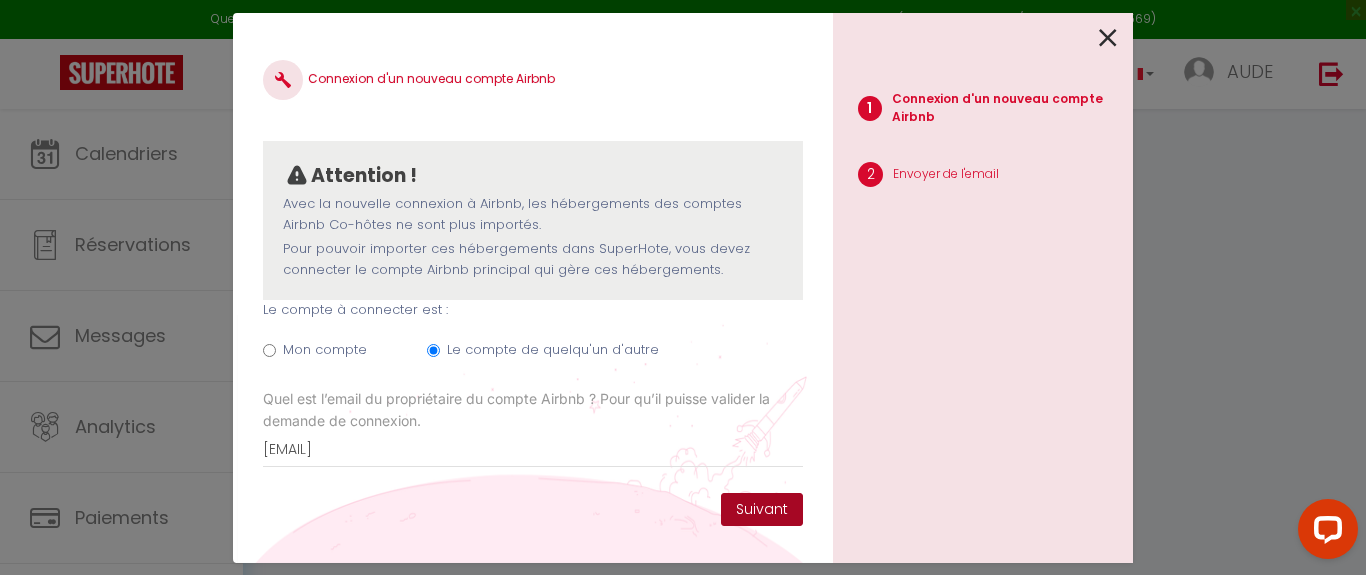 click on "Suivant" at bounding box center (762, 510) 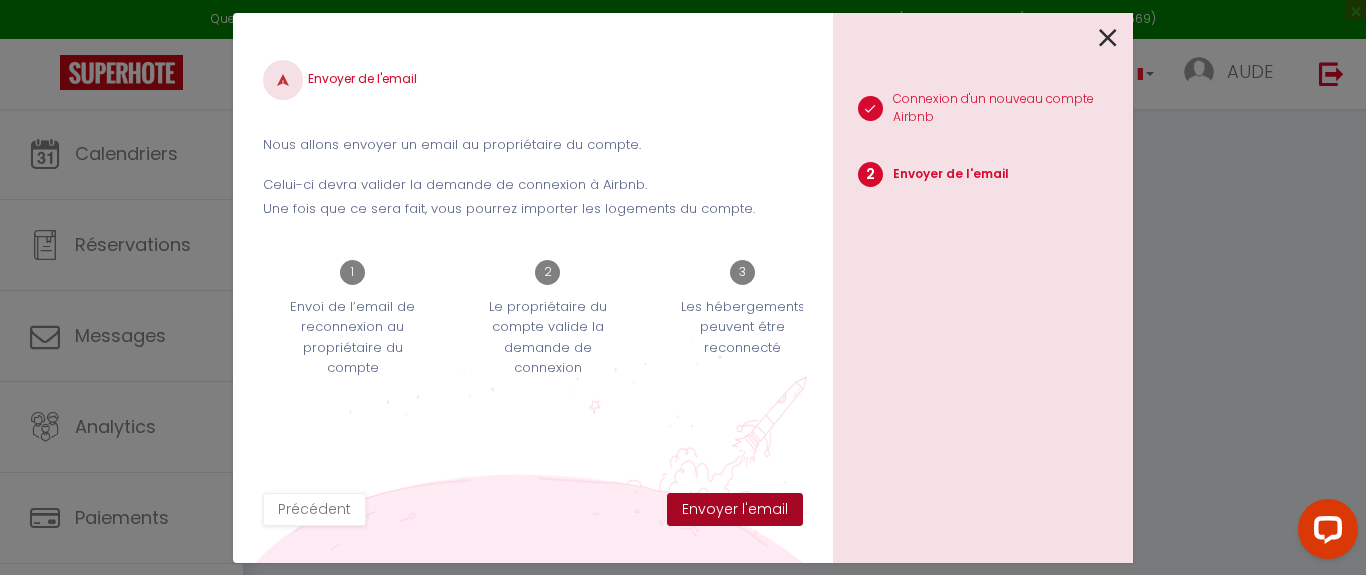 click on "Envoyer l'email" at bounding box center (735, 510) 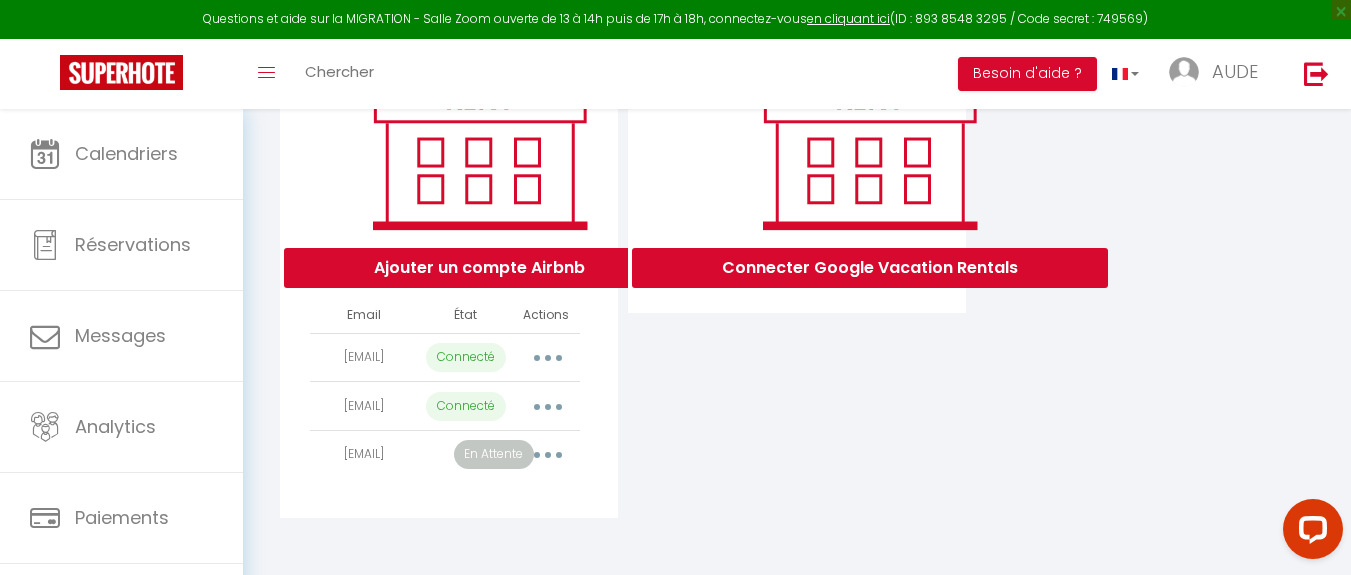 scroll, scrollTop: 338, scrollLeft: 0, axis: vertical 